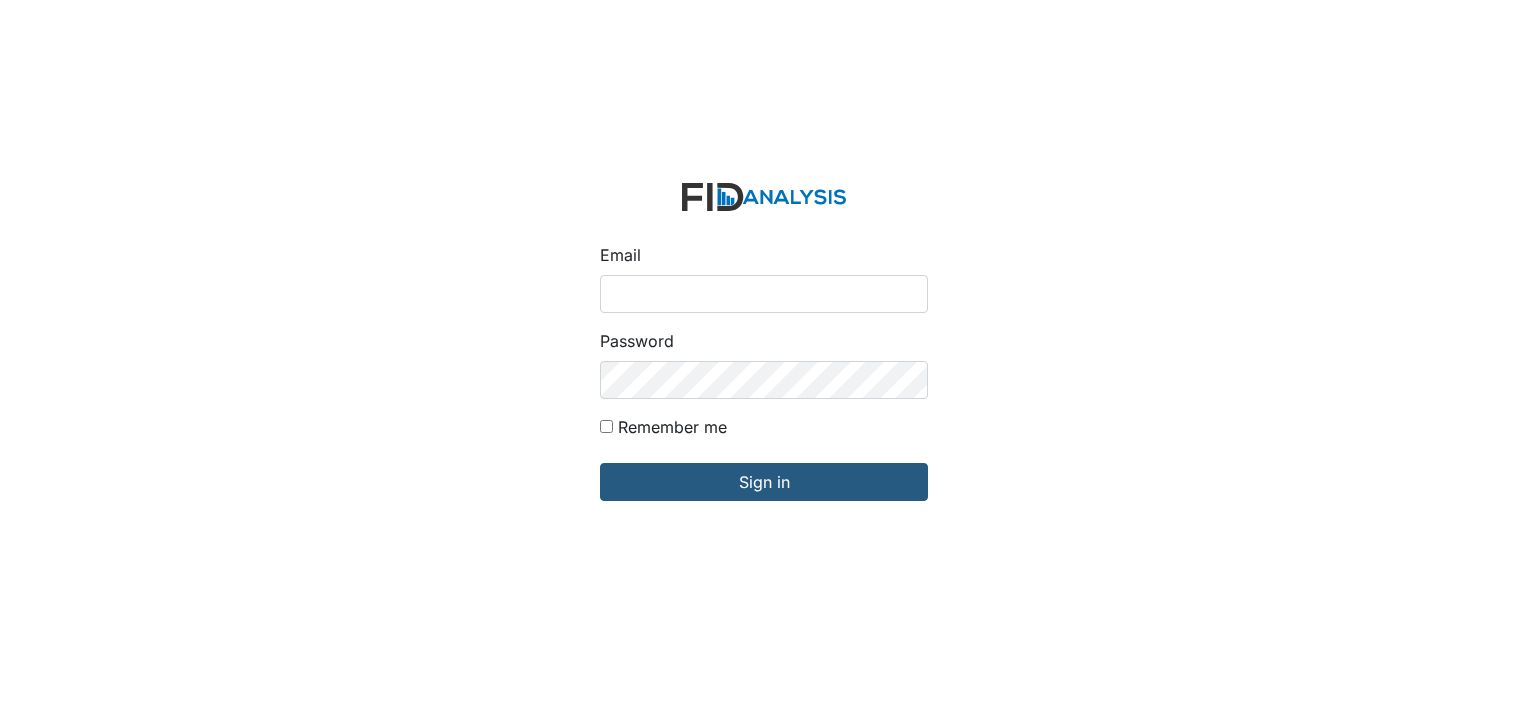 scroll, scrollTop: 0, scrollLeft: 0, axis: both 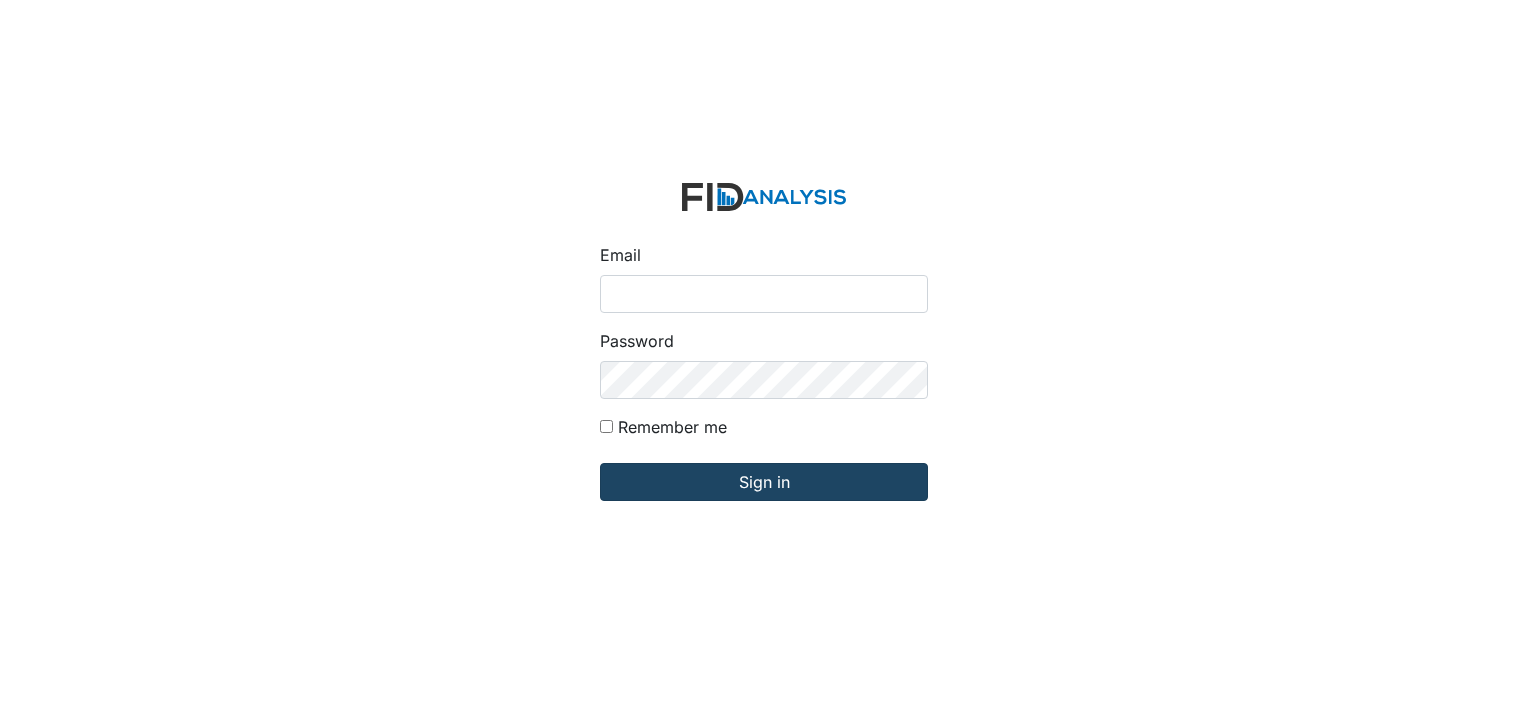 type on "[USERNAME]@example.com" 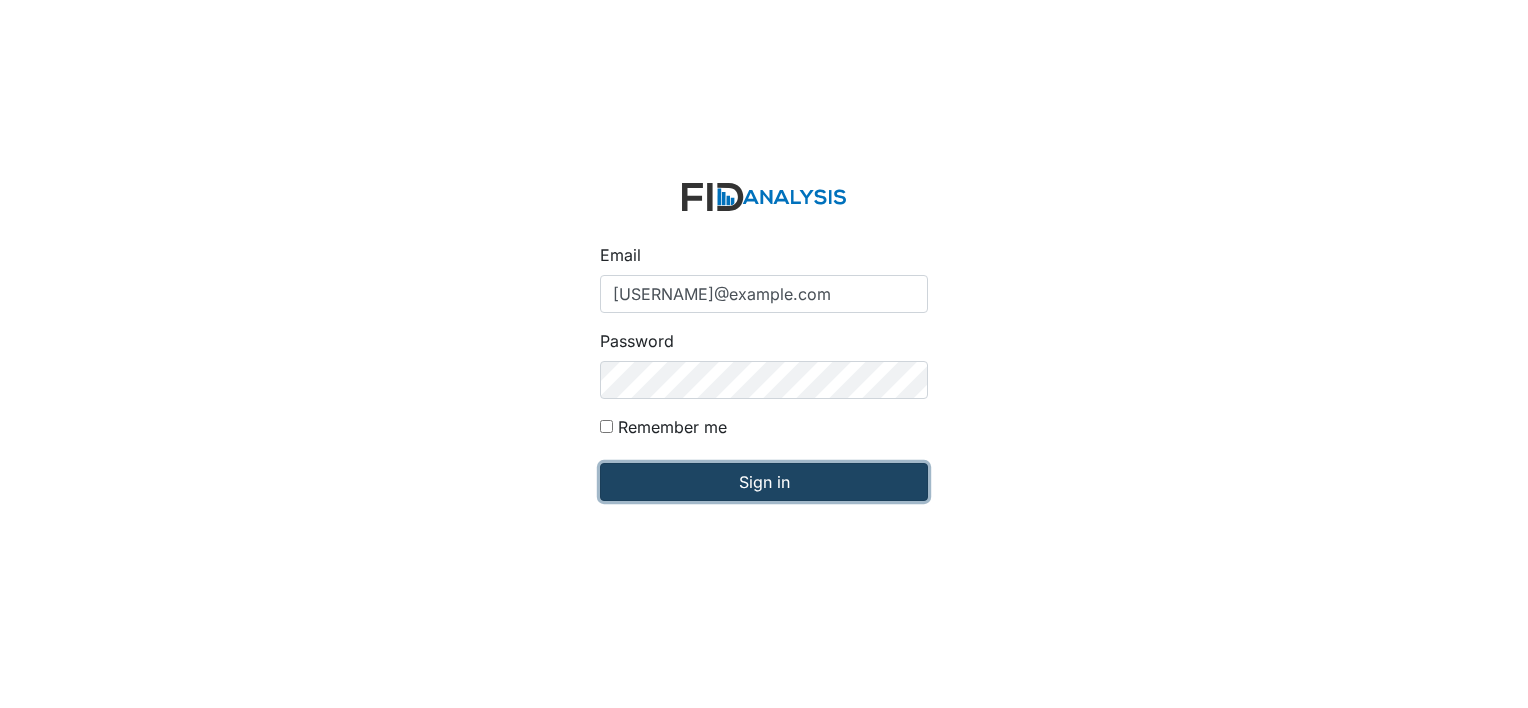 click on "Sign in" at bounding box center (764, 482) 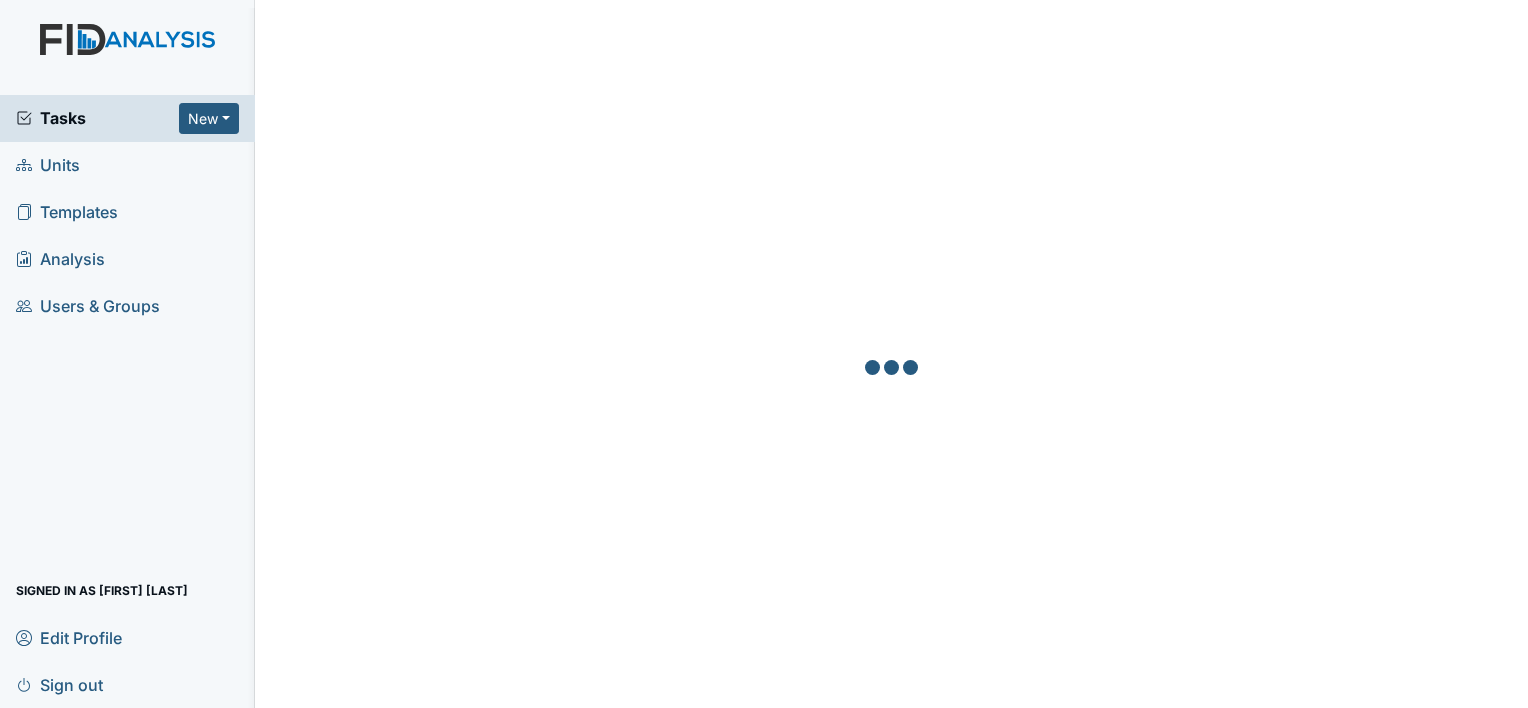 scroll, scrollTop: 0, scrollLeft: 0, axis: both 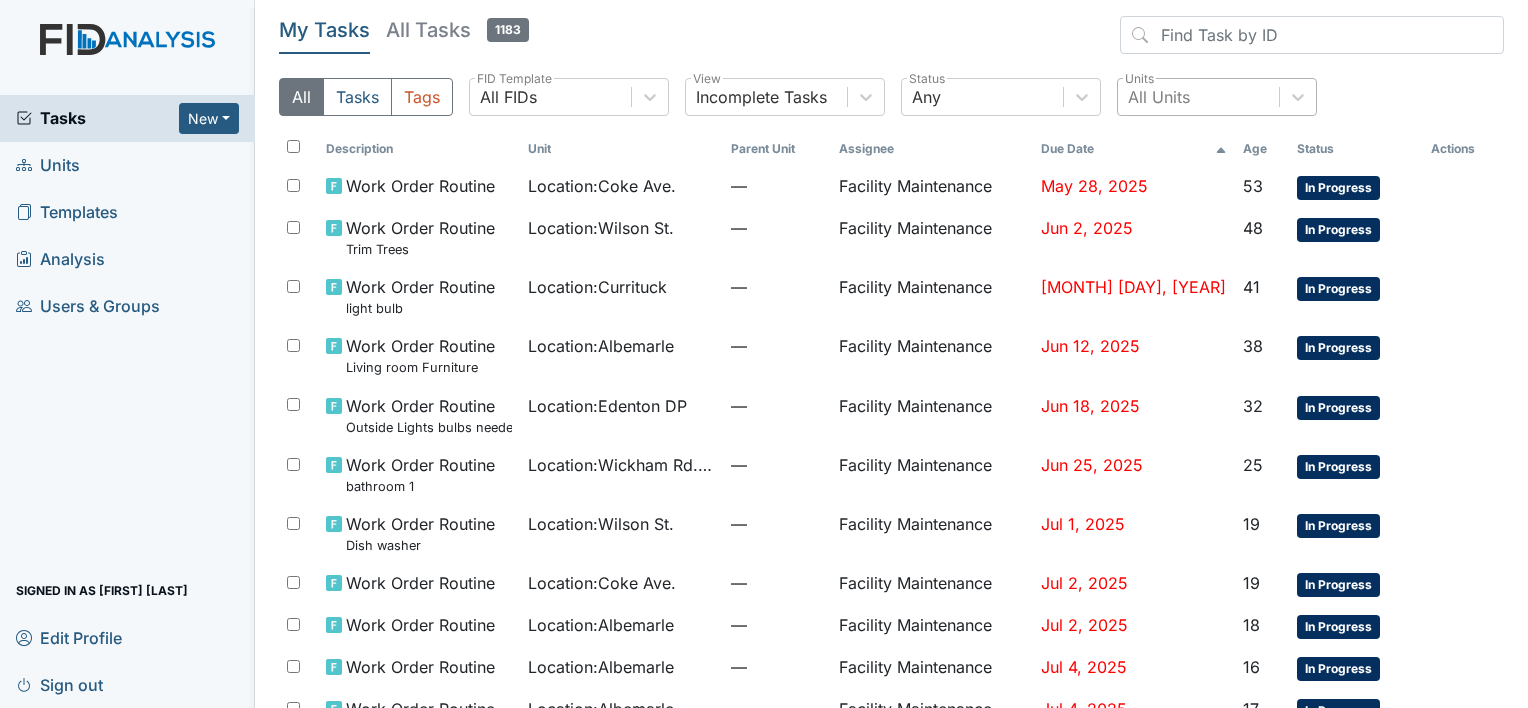 click on "All Units" at bounding box center (1159, 97) 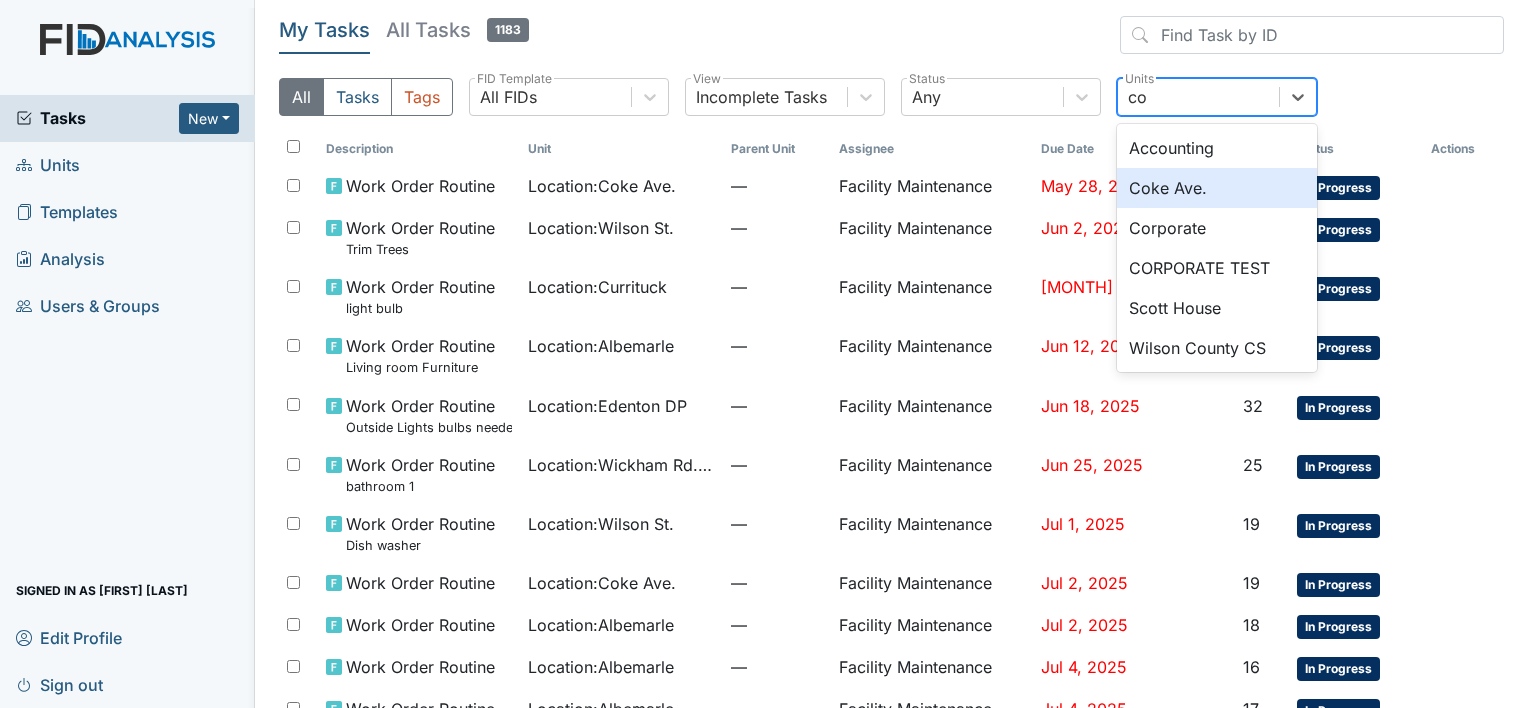 click on "Coke Ave." at bounding box center [1217, 188] 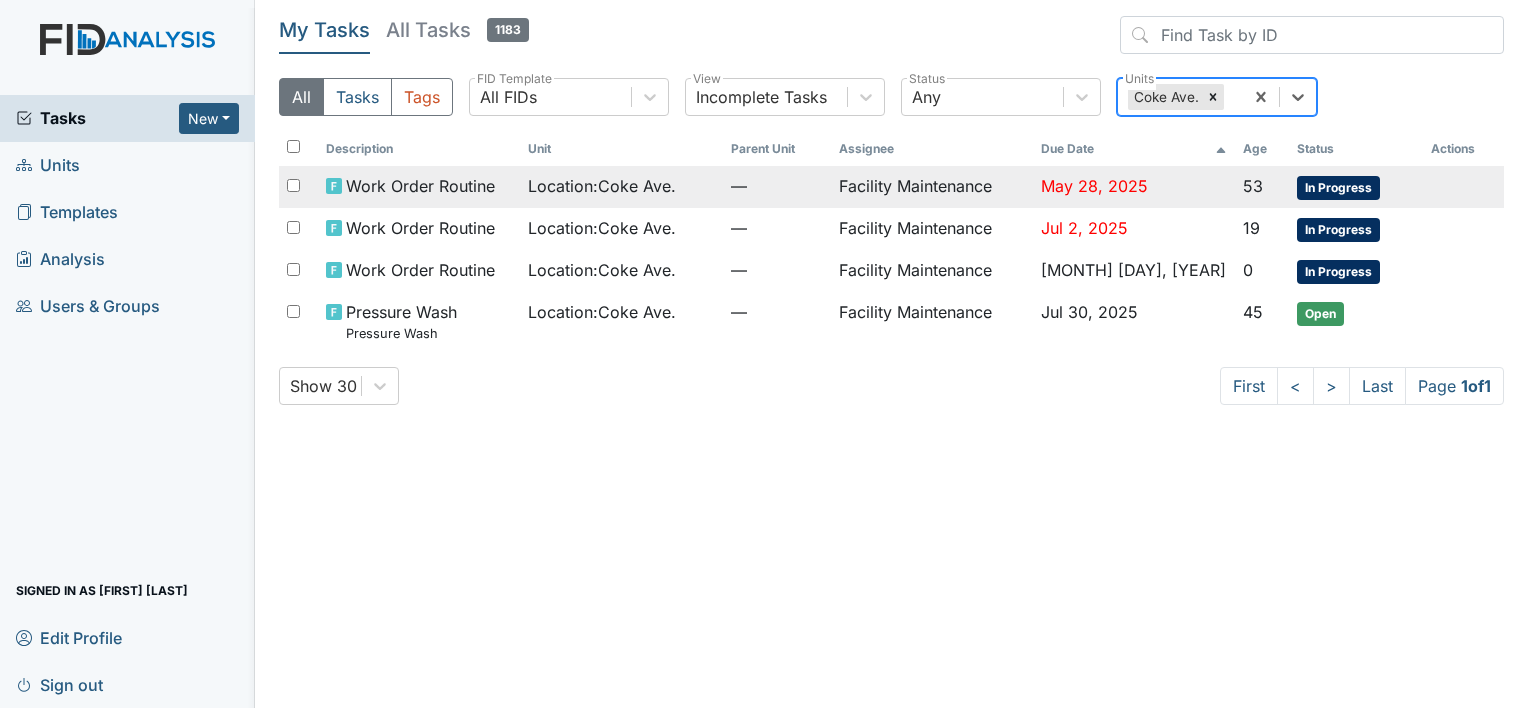 click on "Facility Maintenance" at bounding box center (932, 187) 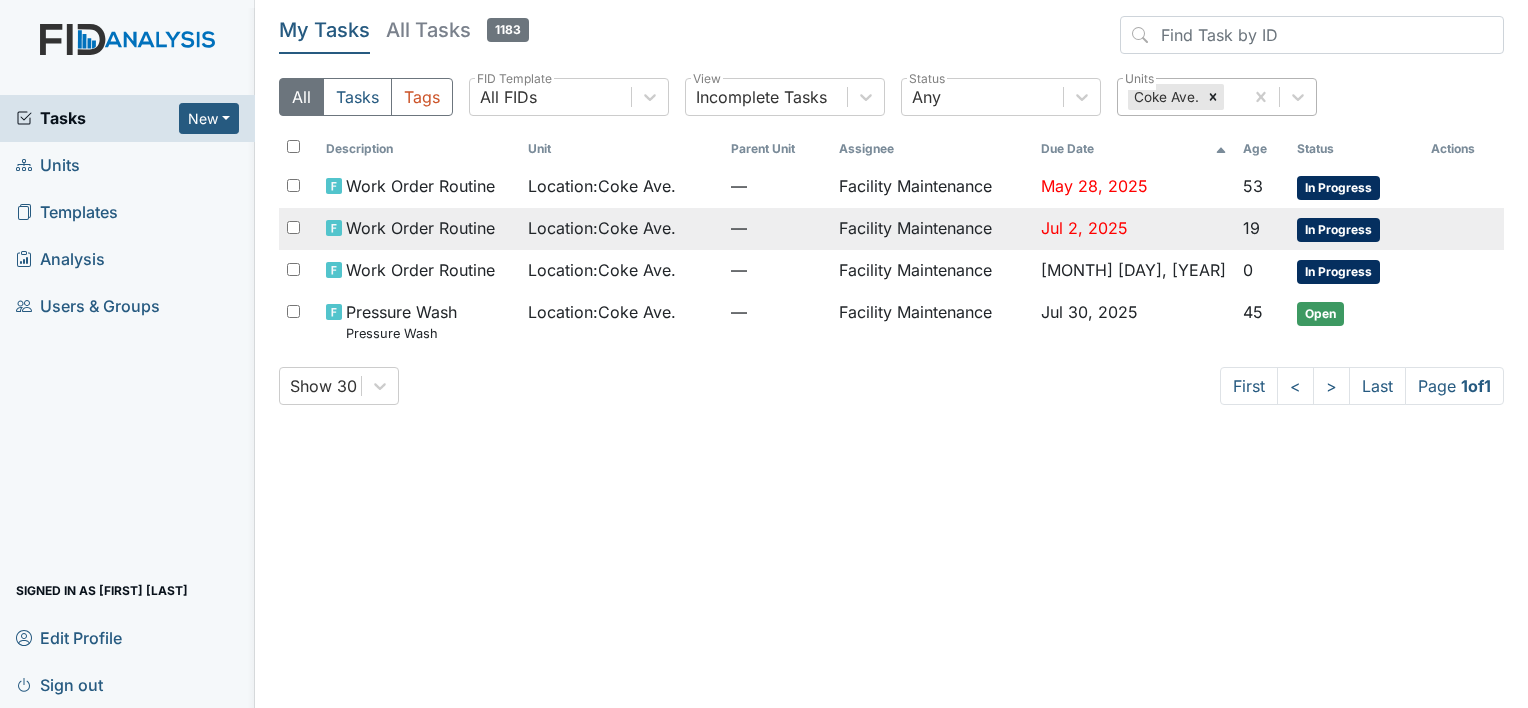 click on "Work Order Routine" at bounding box center (420, 186) 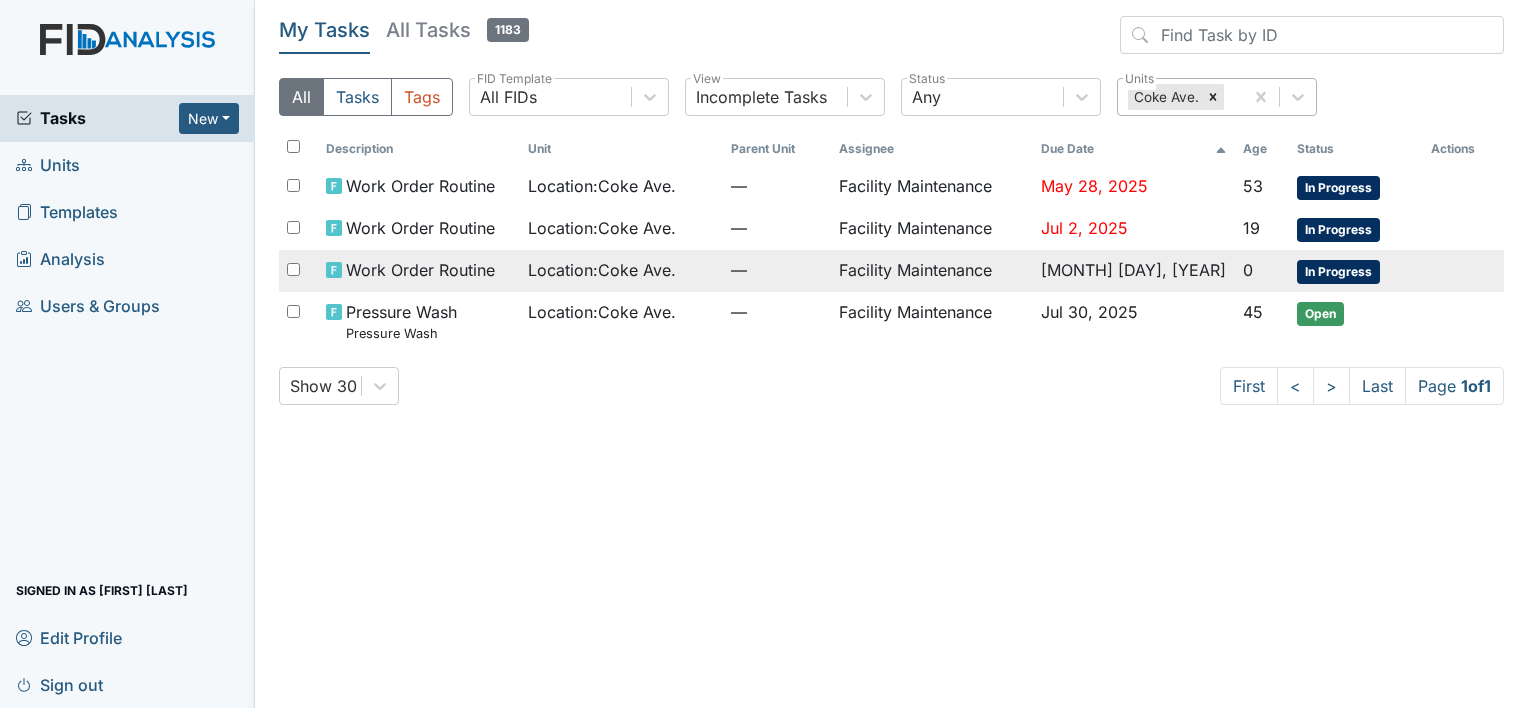 click on "Location :  Coke Ave." at bounding box center [602, 186] 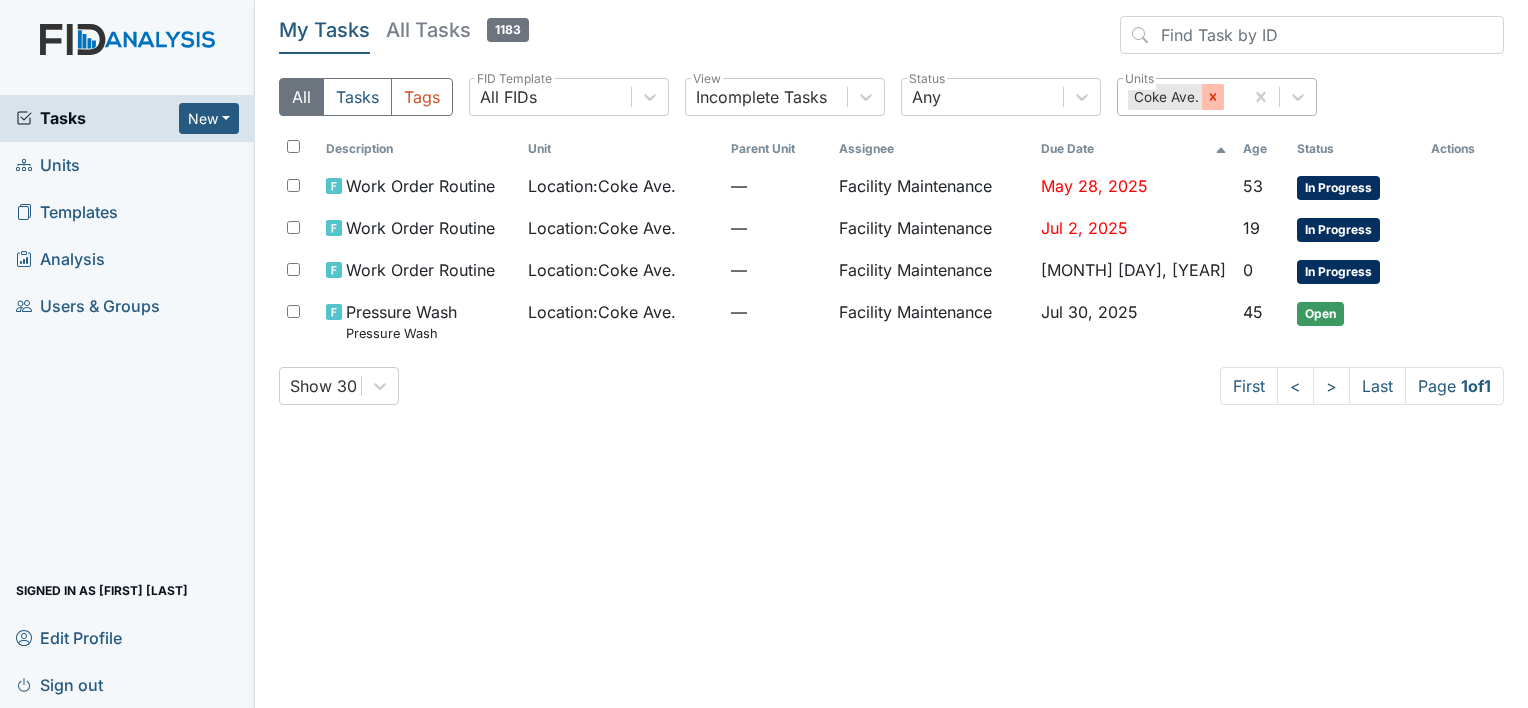 click at bounding box center (1213, 97) 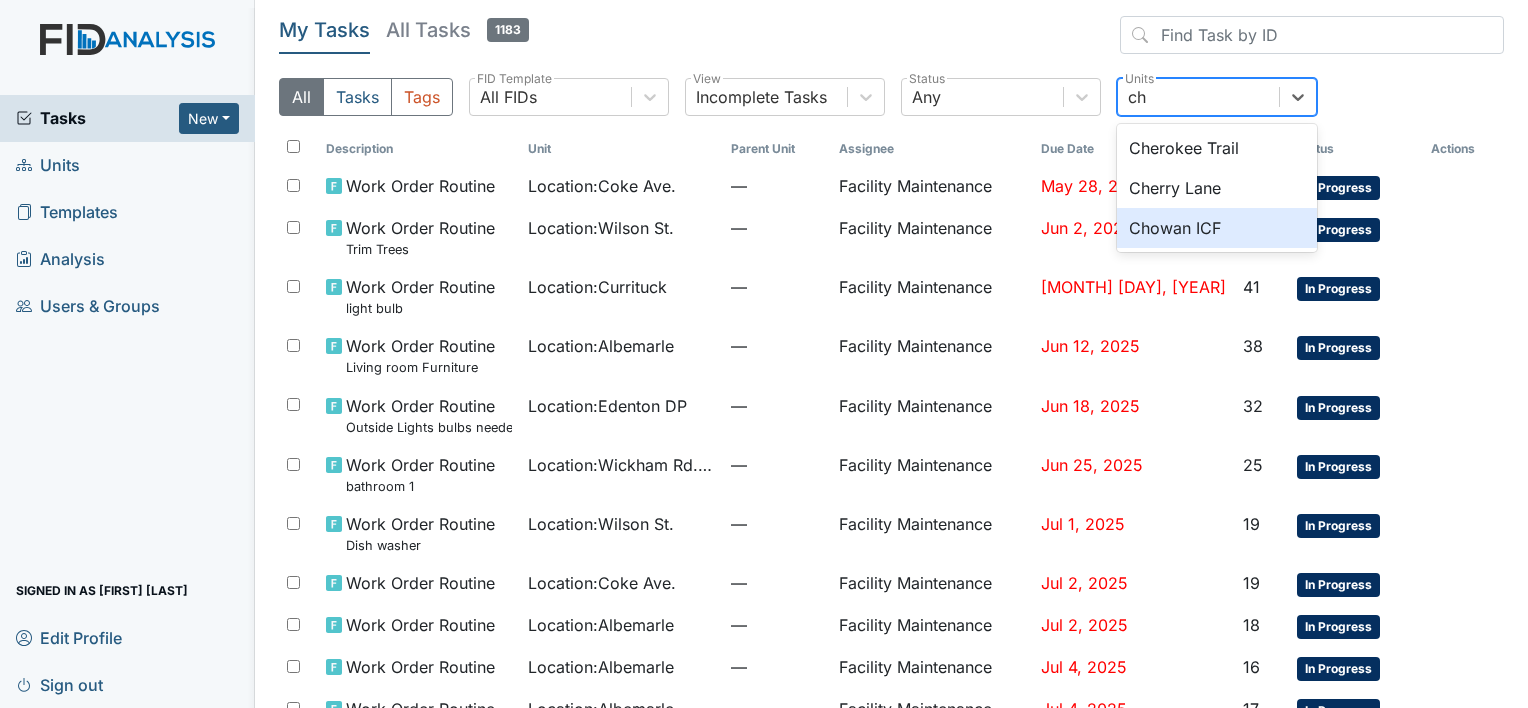 click on "Chowan ICF" at bounding box center (1217, 228) 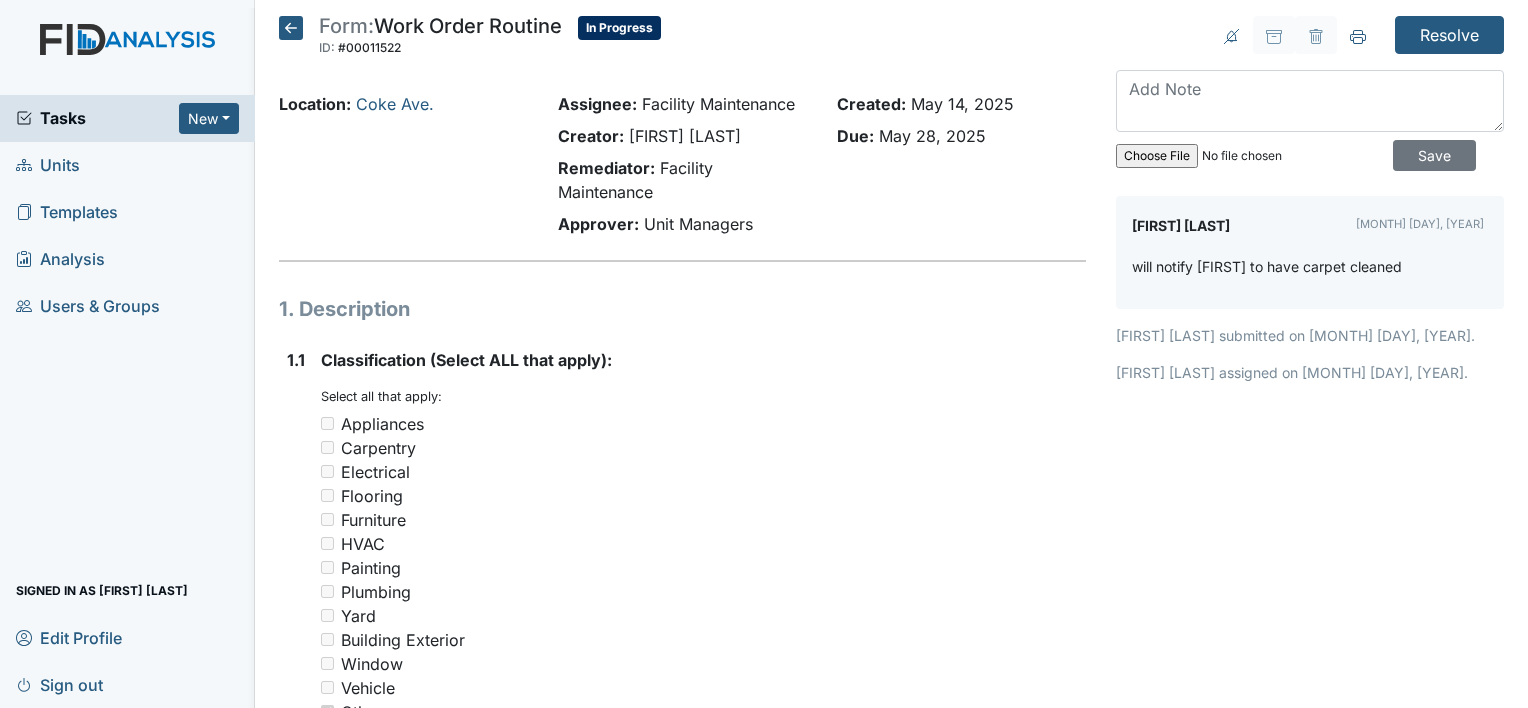scroll, scrollTop: 0, scrollLeft: 0, axis: both 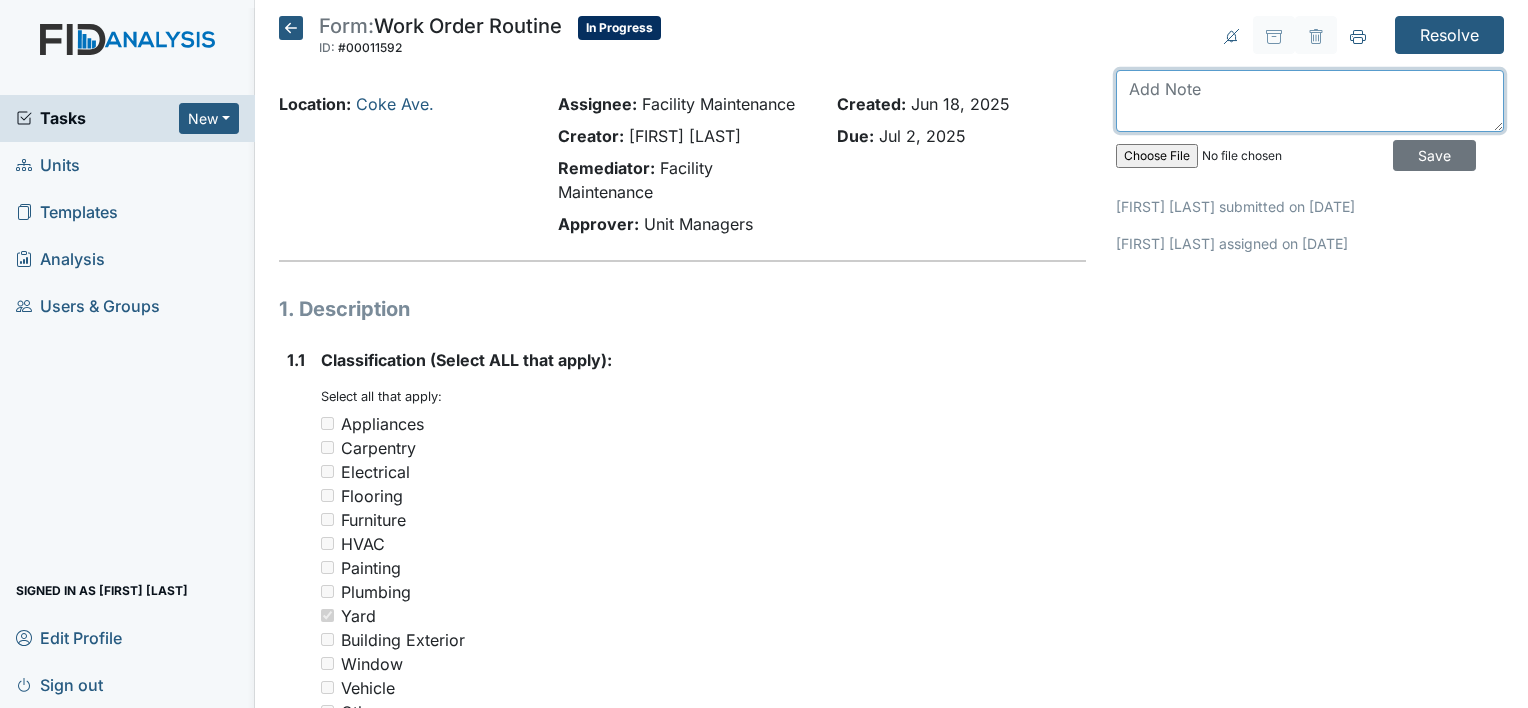 click at bounding box center [1310, 101] 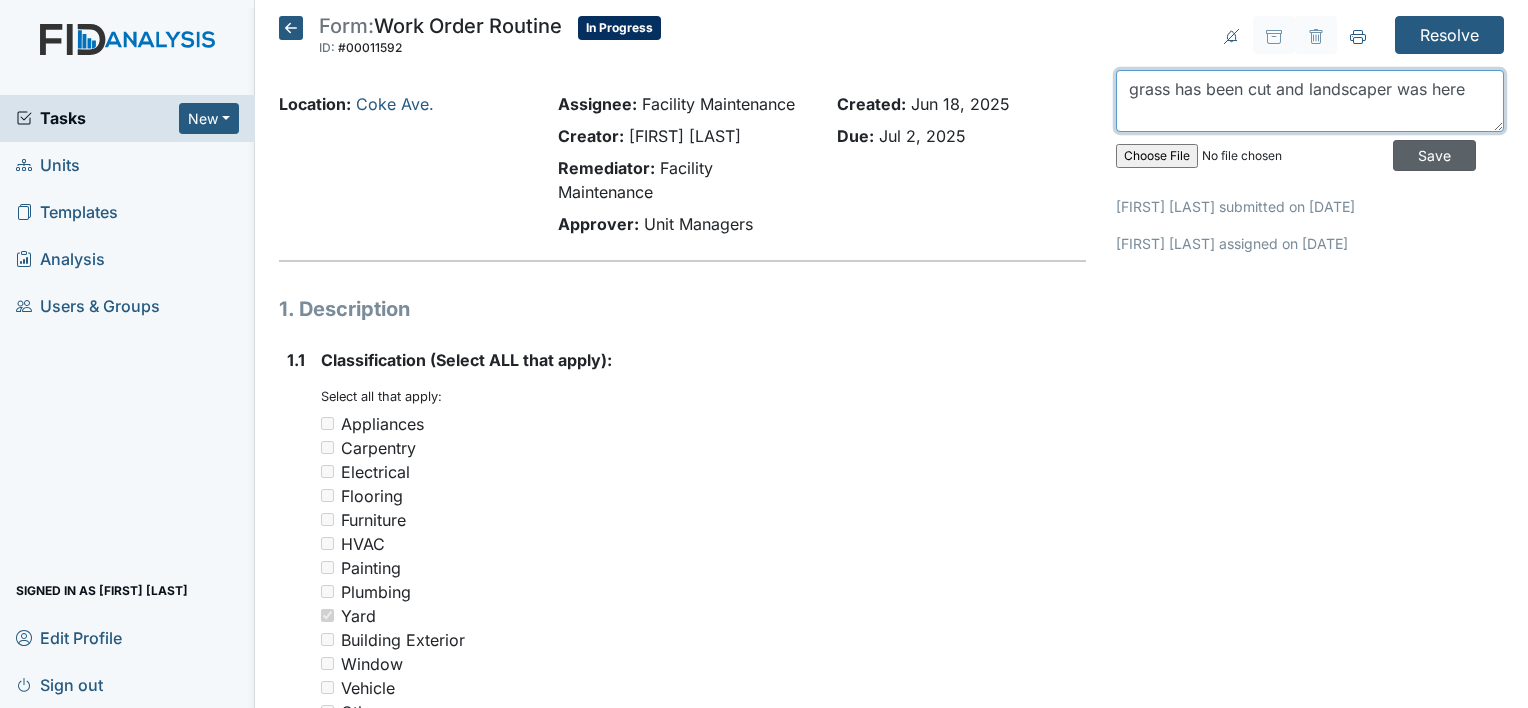 type on "grass has been cut and landscaper was here" 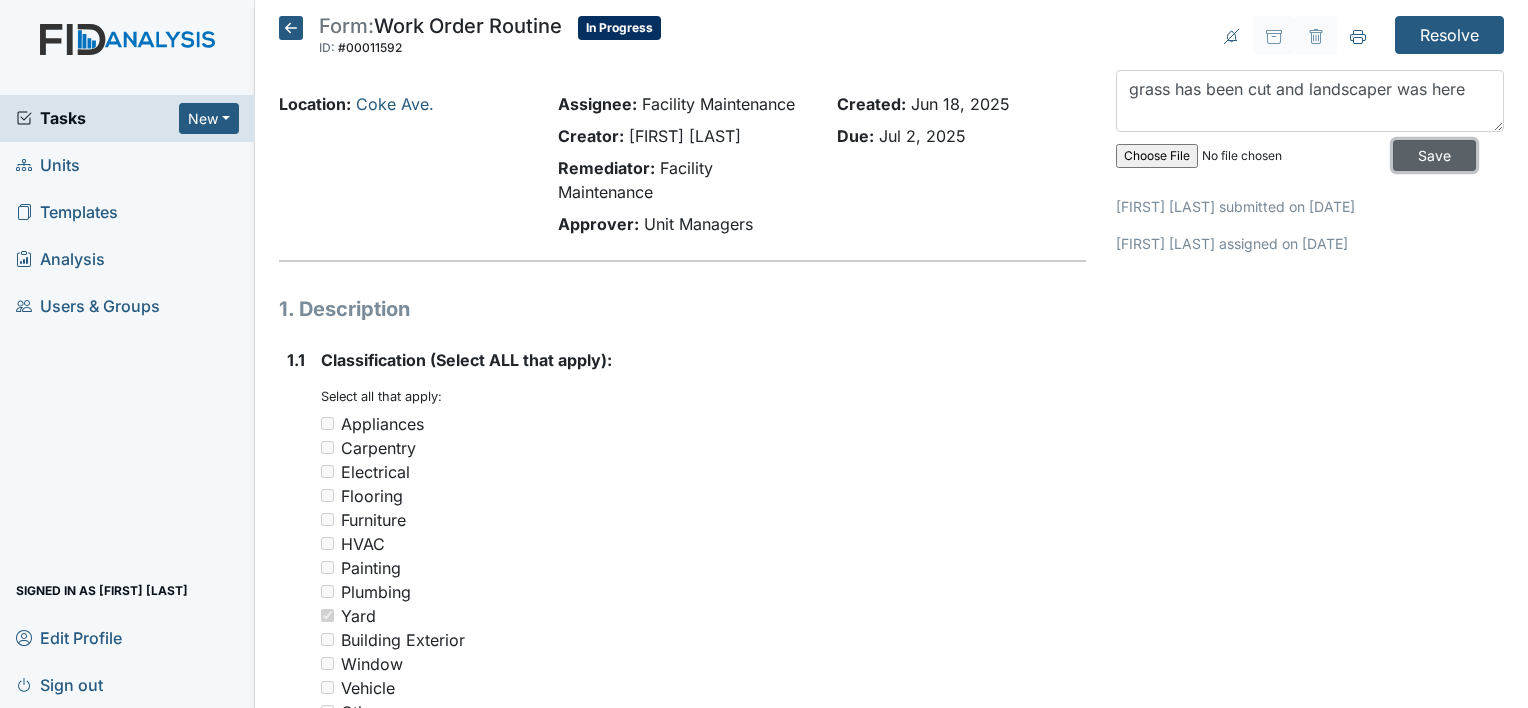 click on "Save" at bounding box center (1434, 155) 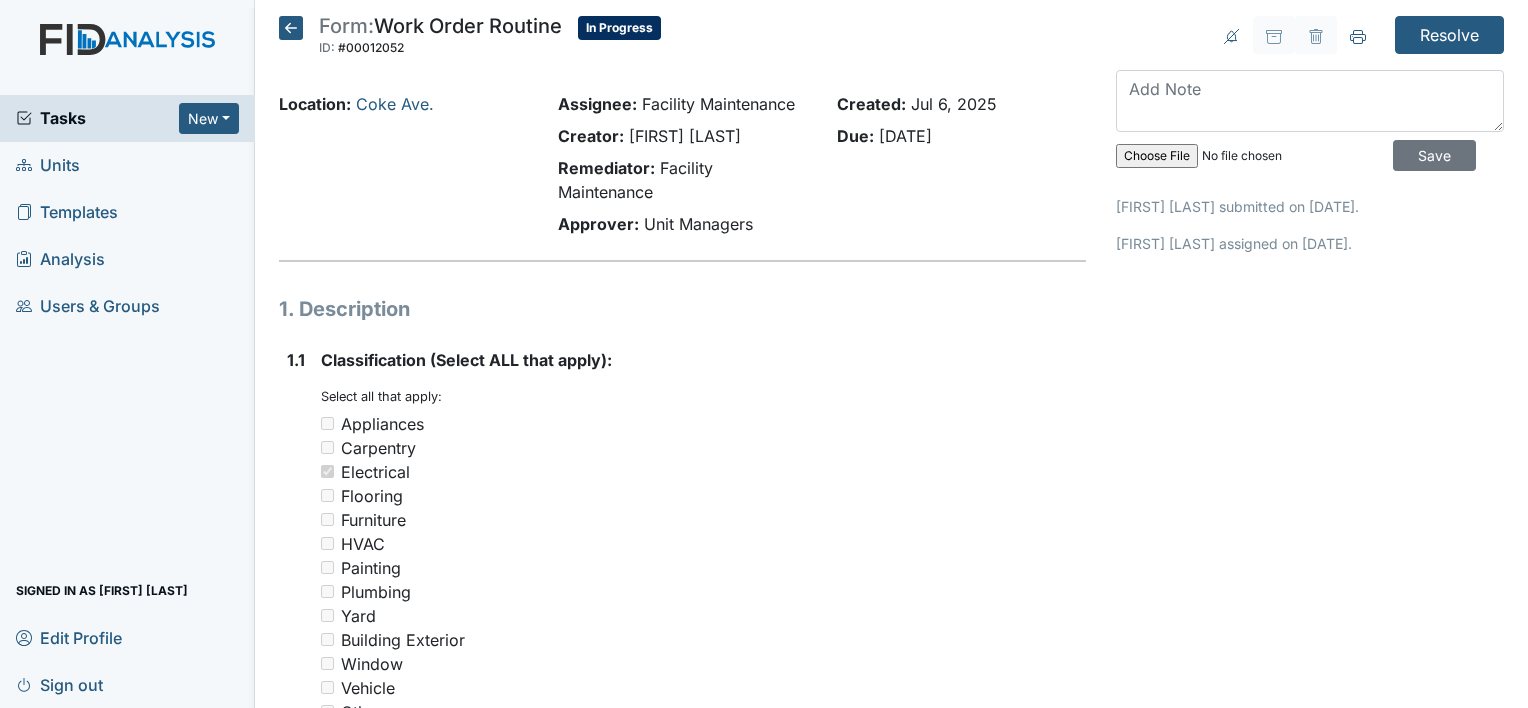 scroll, scrollTop: 0, scrollLeft: 0, axis: both 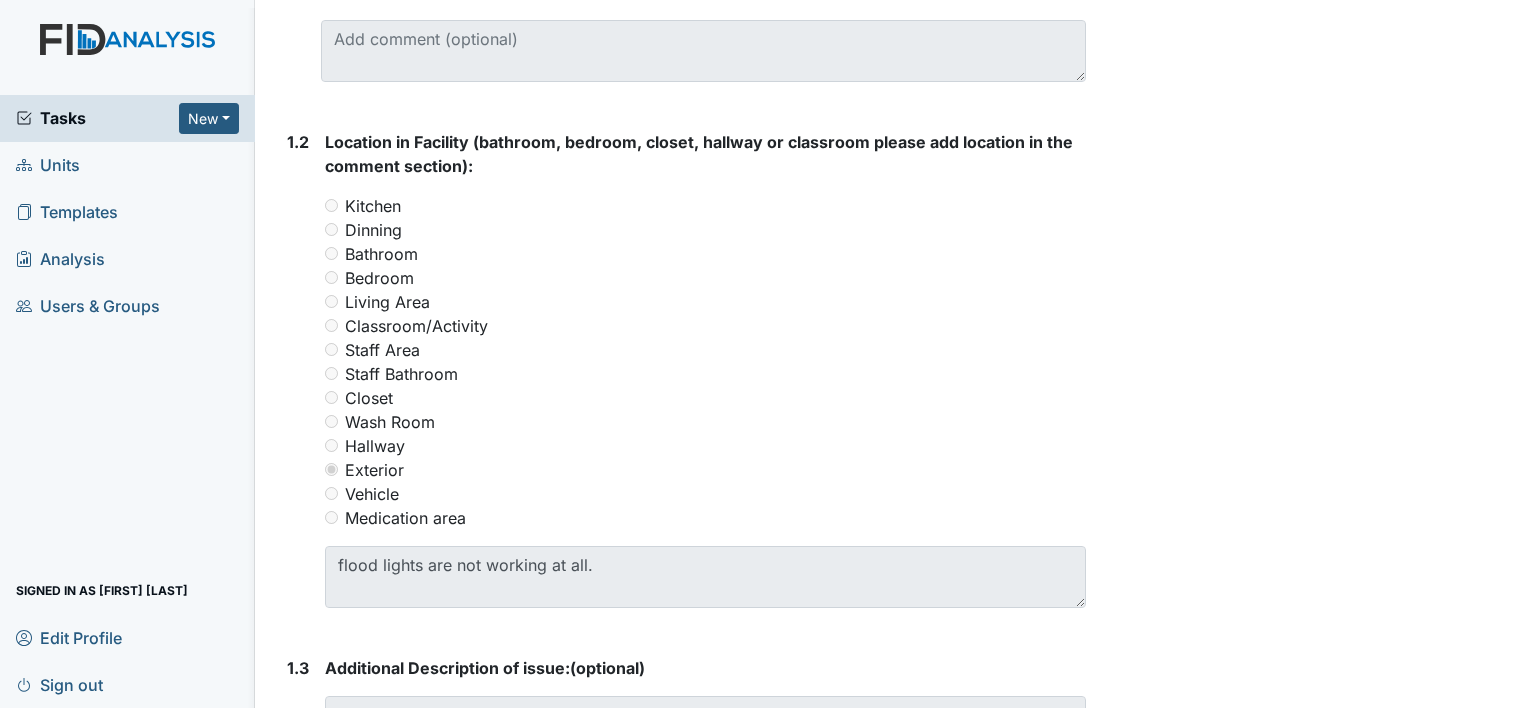 click on "1.2
Location in Facility (bathroom, bedroom, closet, hallway or classroom please add location in the comment section):
You must select one of the below options.
Kitchen
Dinning
Bathroom
Bedroom
Living Area
Classroom/Activity
Staff Area
Staff Bathroom
Closet
Wash Room
Hallway
Exterior
Vehicle
Medication area
flood lights are not working at all." at bounding box center [682, 377] 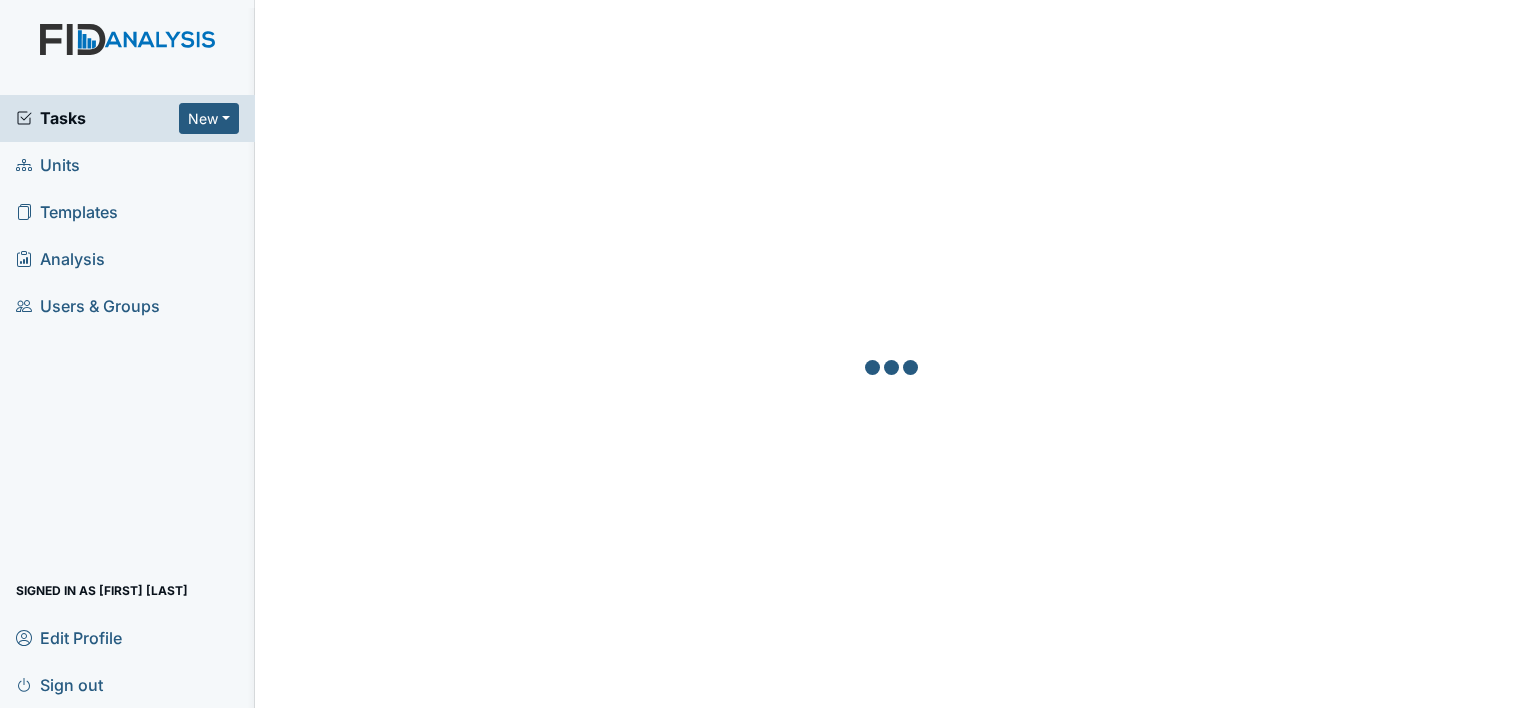 scroll, scrollTop: 0, scrollLeft: 0, axis: both 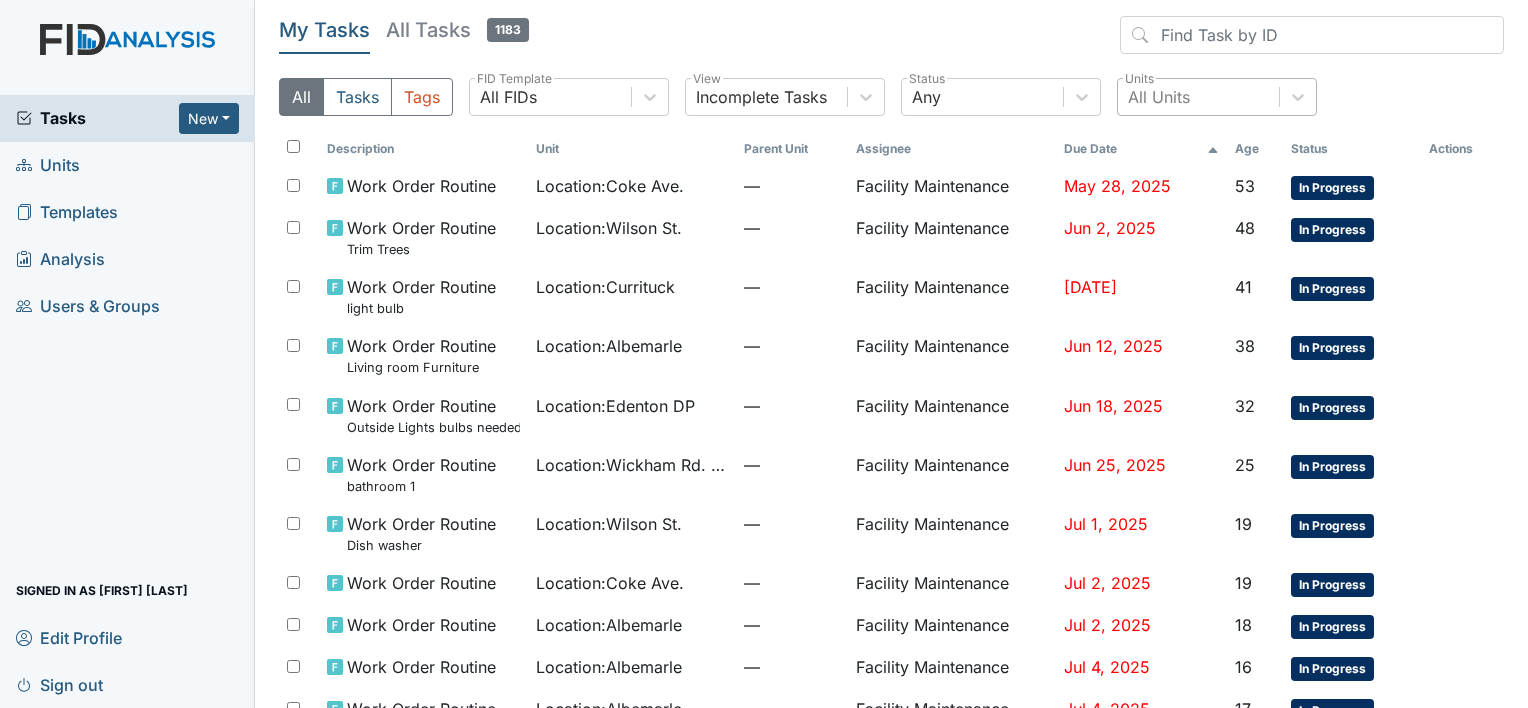 click on "All Units" at bounding box center [1159, 97] 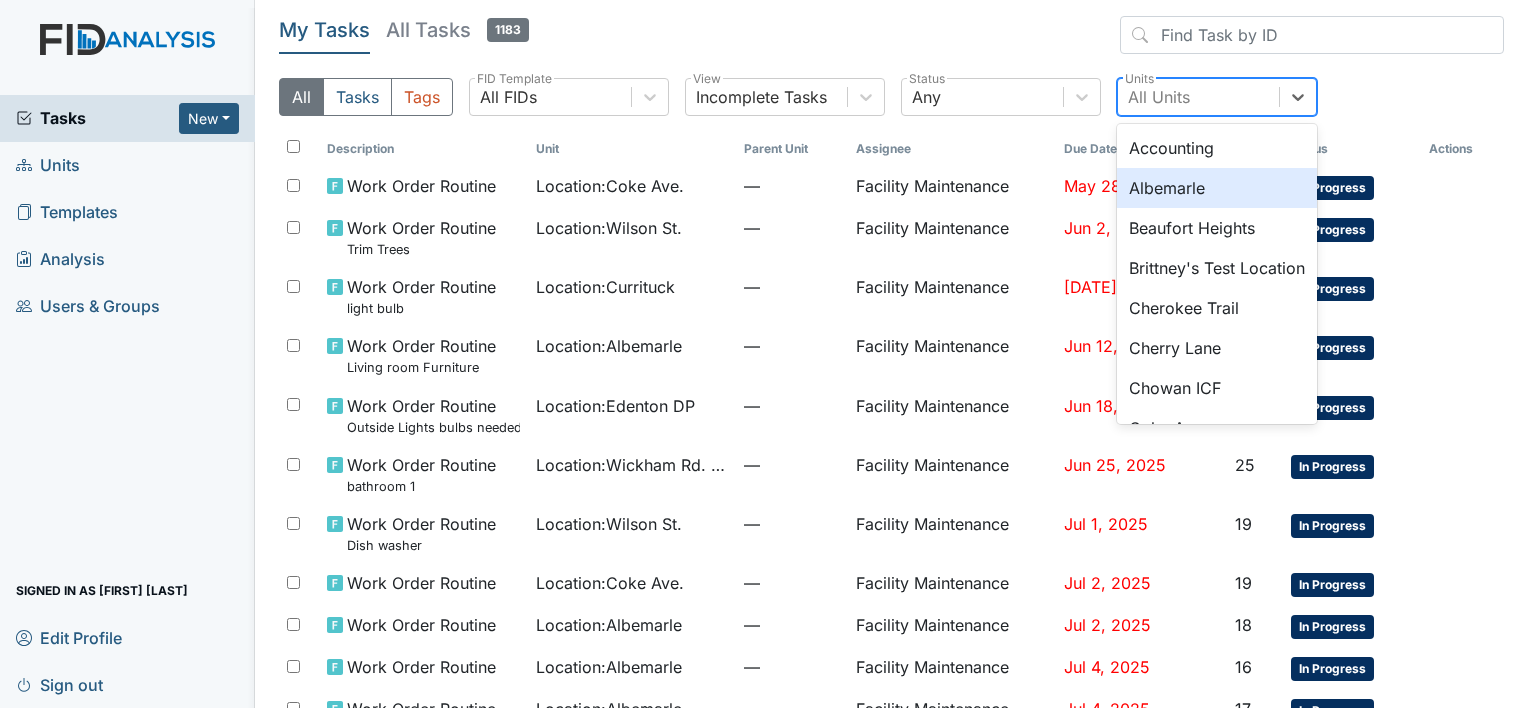 click on "Albemarle" at bounding box center (1217, 188) 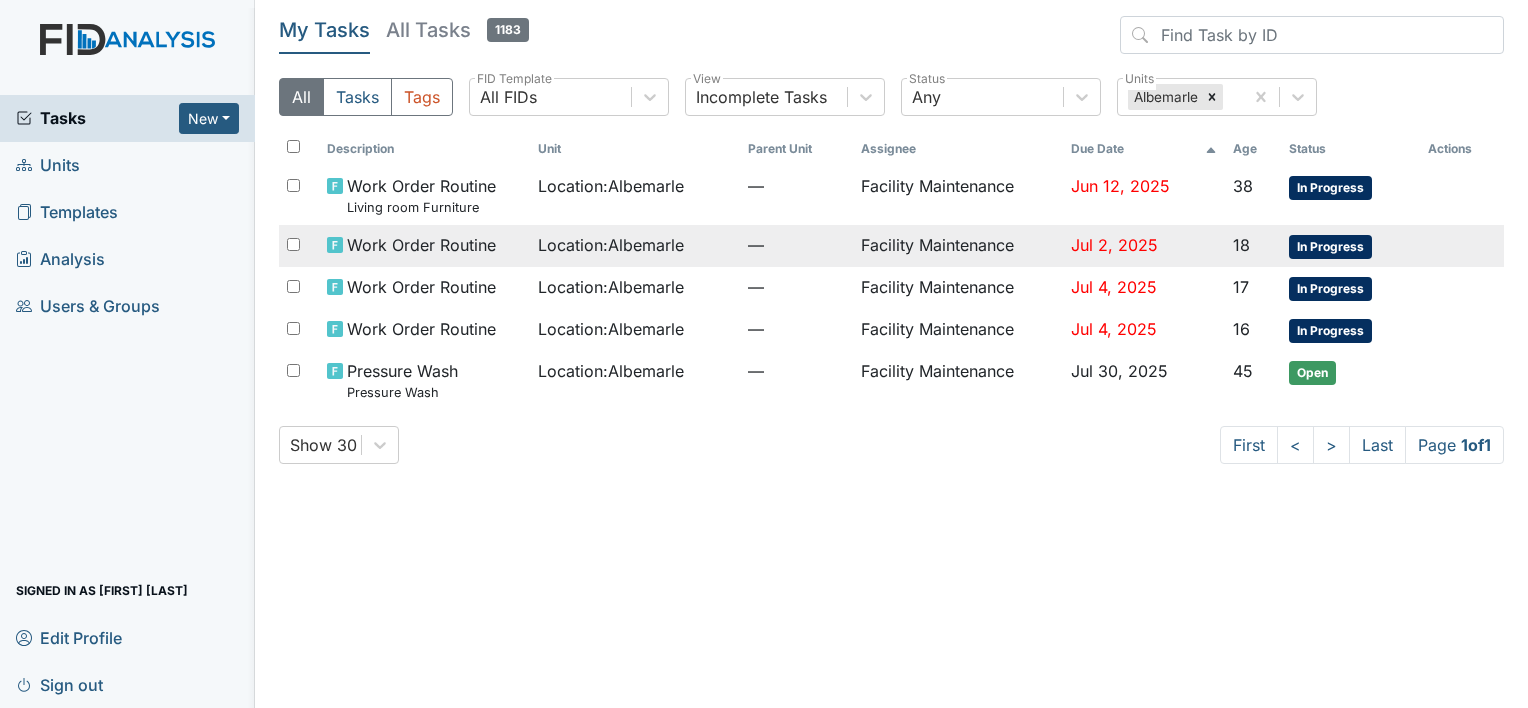 click on "Jul 2, 2025" at bounding box center [1120, 186] 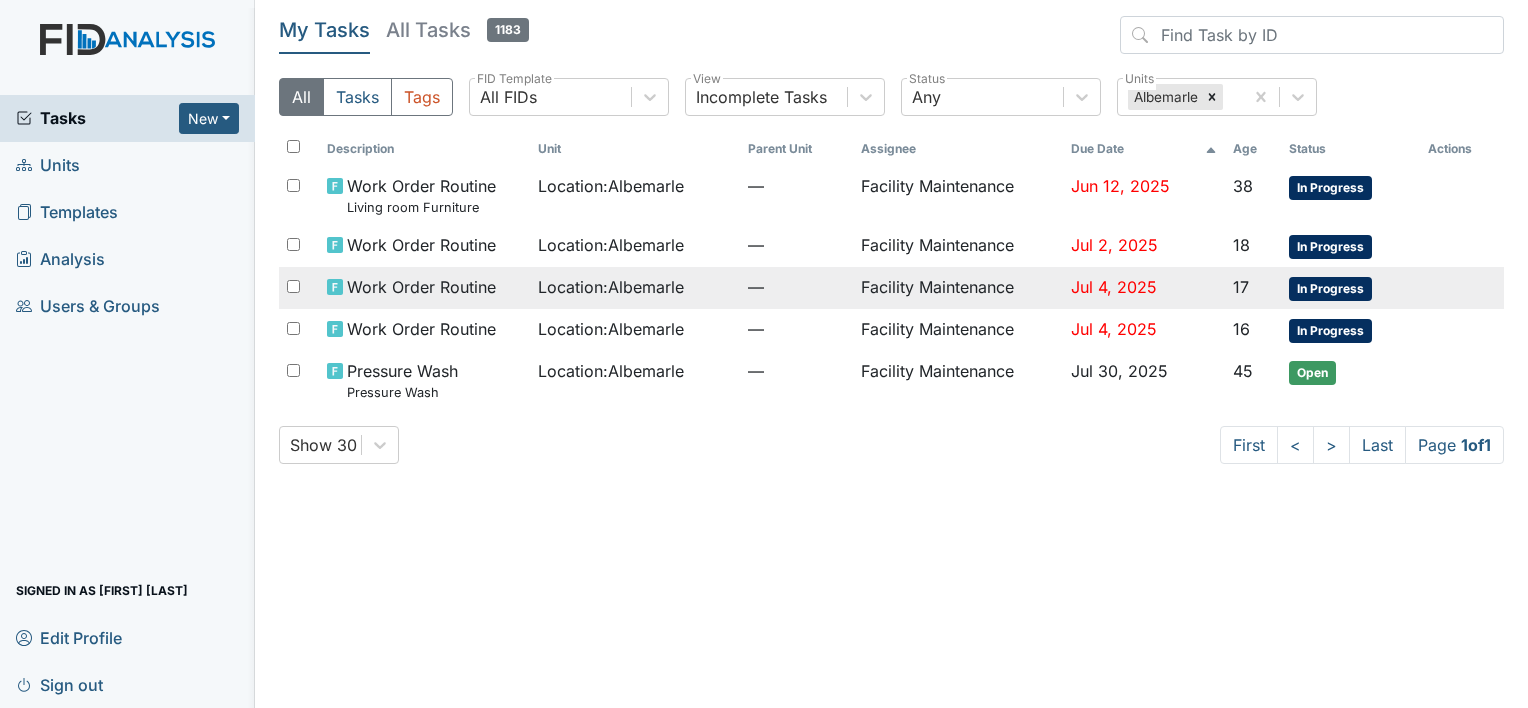 click on "Work Order Routine" at bounding box center [421, 195] 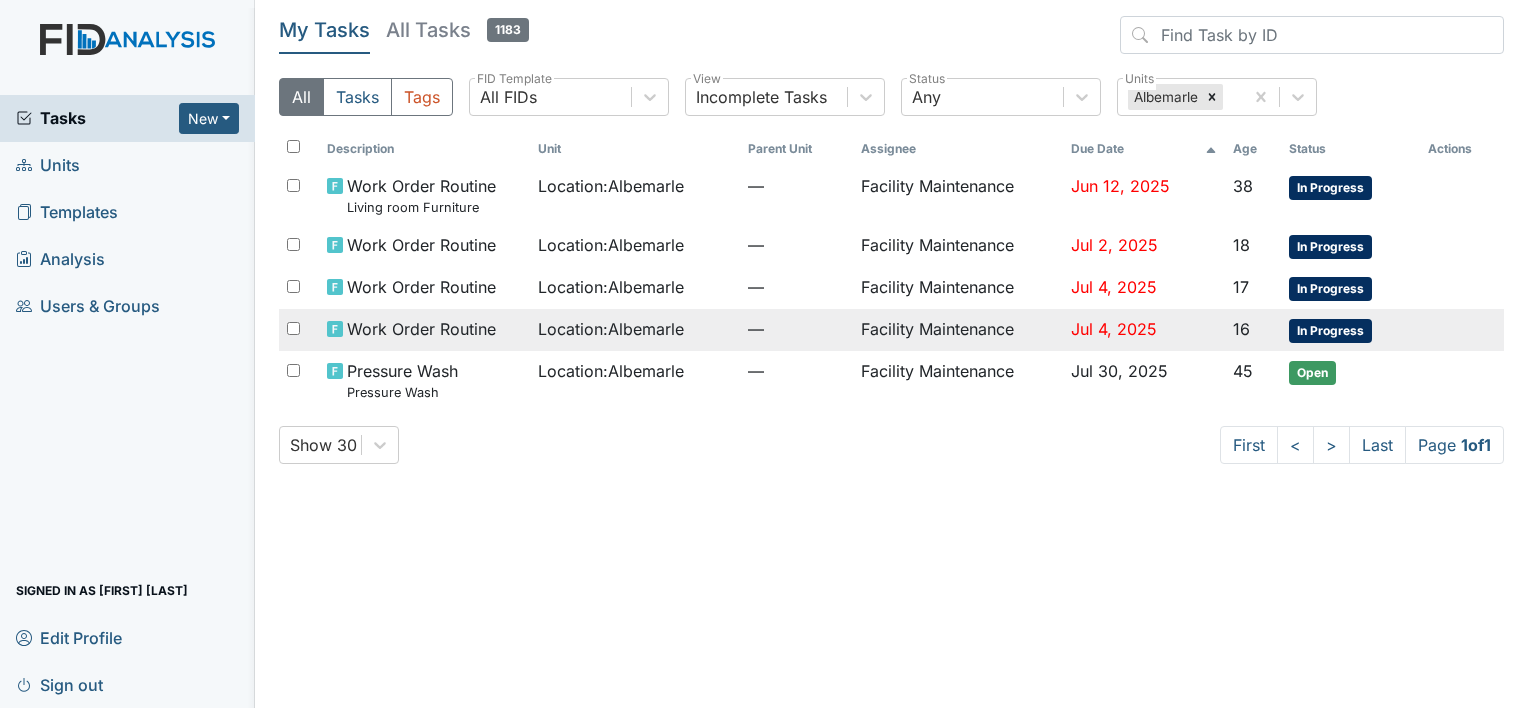 click on "Work Order Routine" at bounding box center [421, 195] 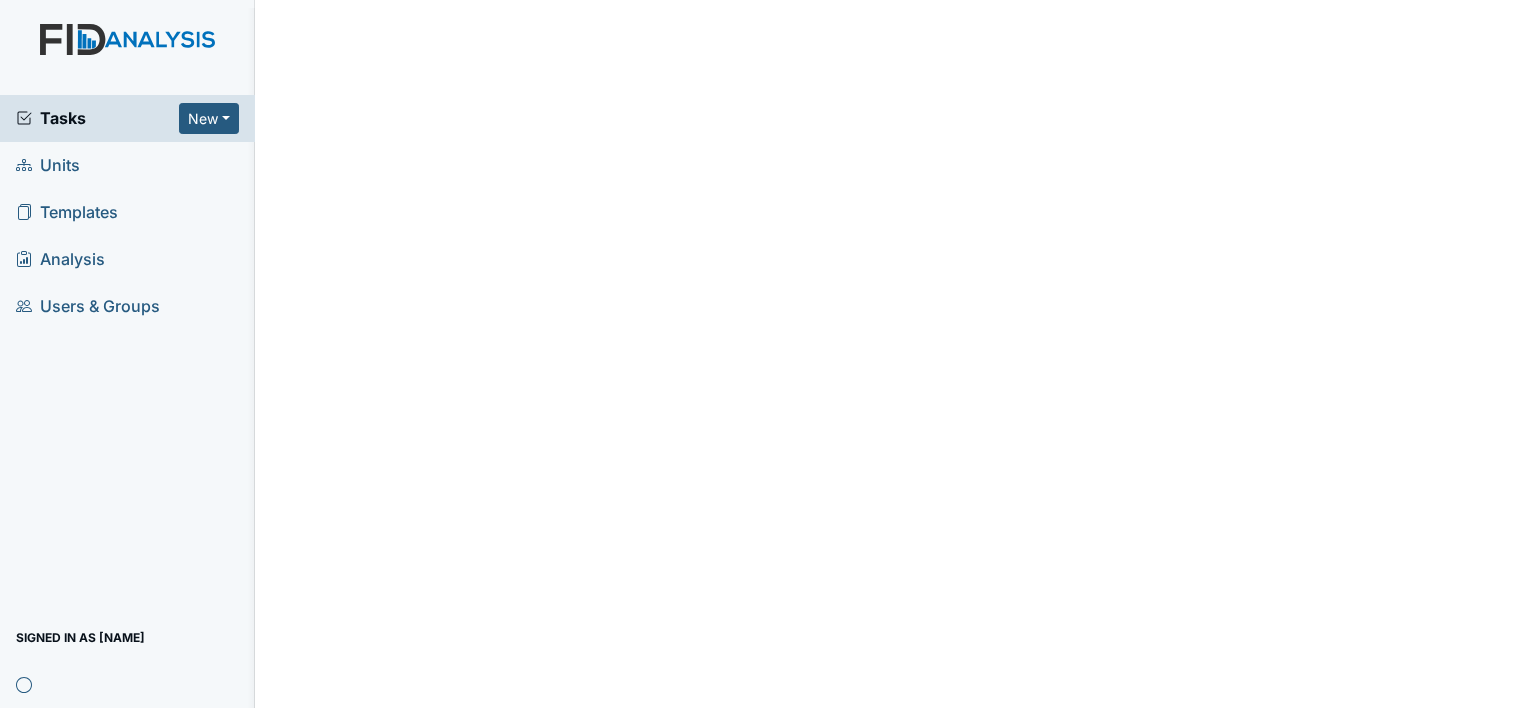 scroll, scrollTop: 0, scrollLeft: 0, axis: both 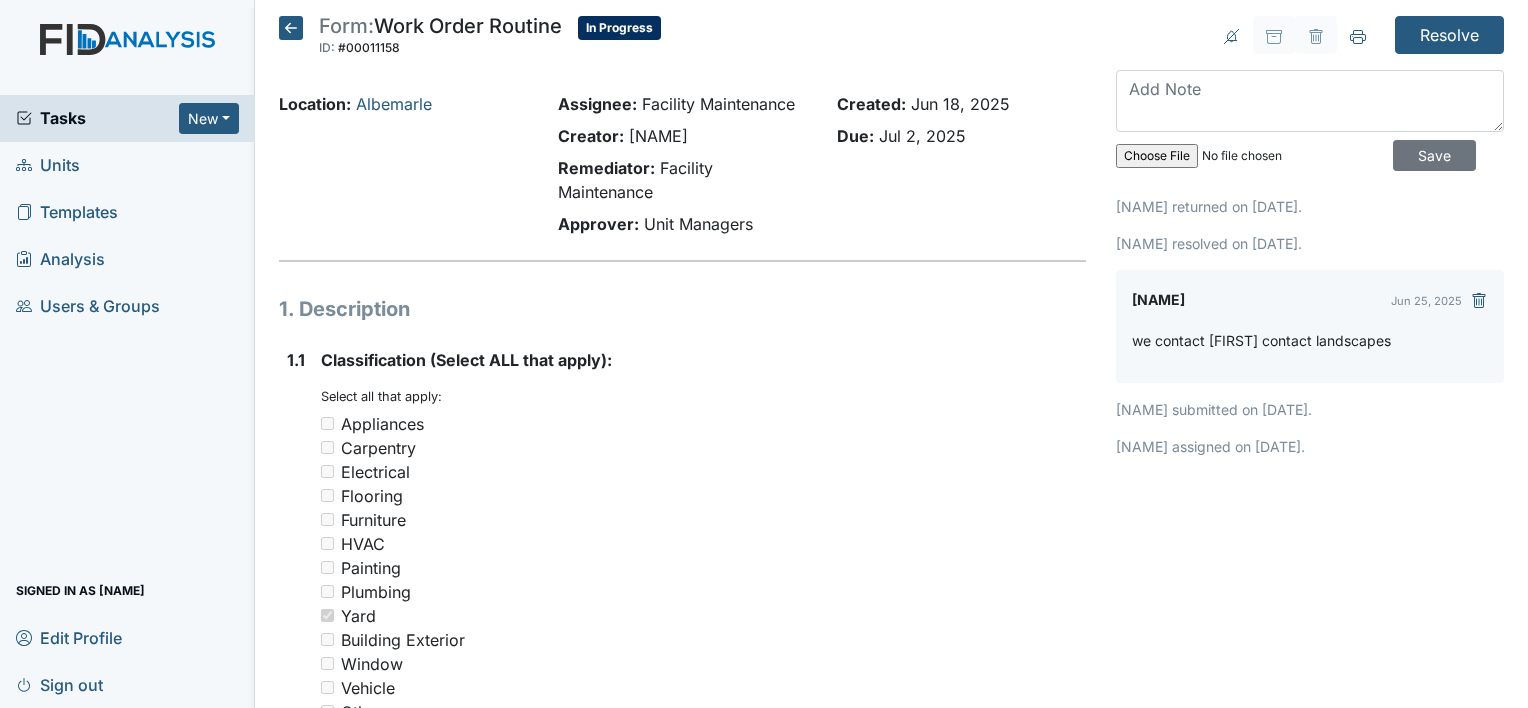 click on "Aaron Rollins
Jun 25, 2025
we contact zach contact landscapes" at bounding box center [1310, 326] 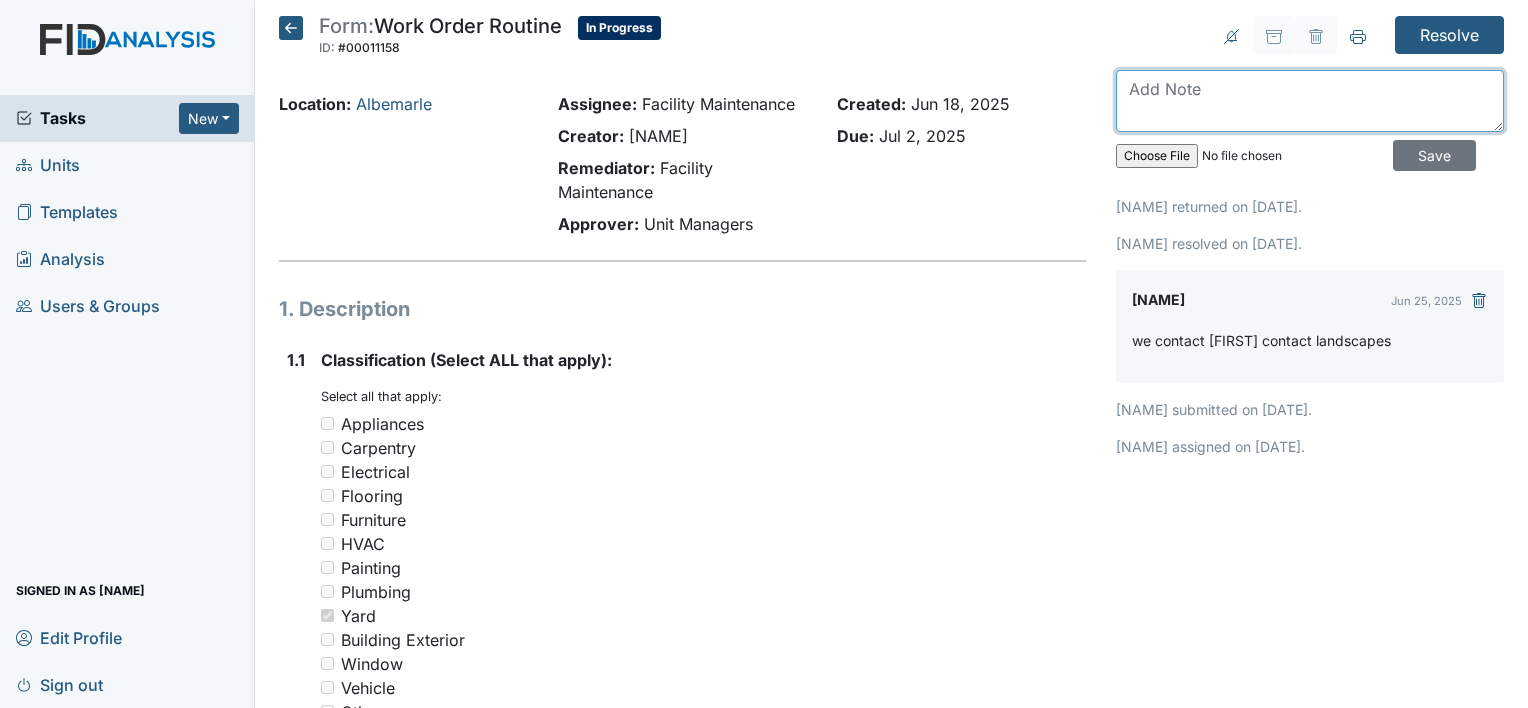 click at bounding box center [1310, 101] 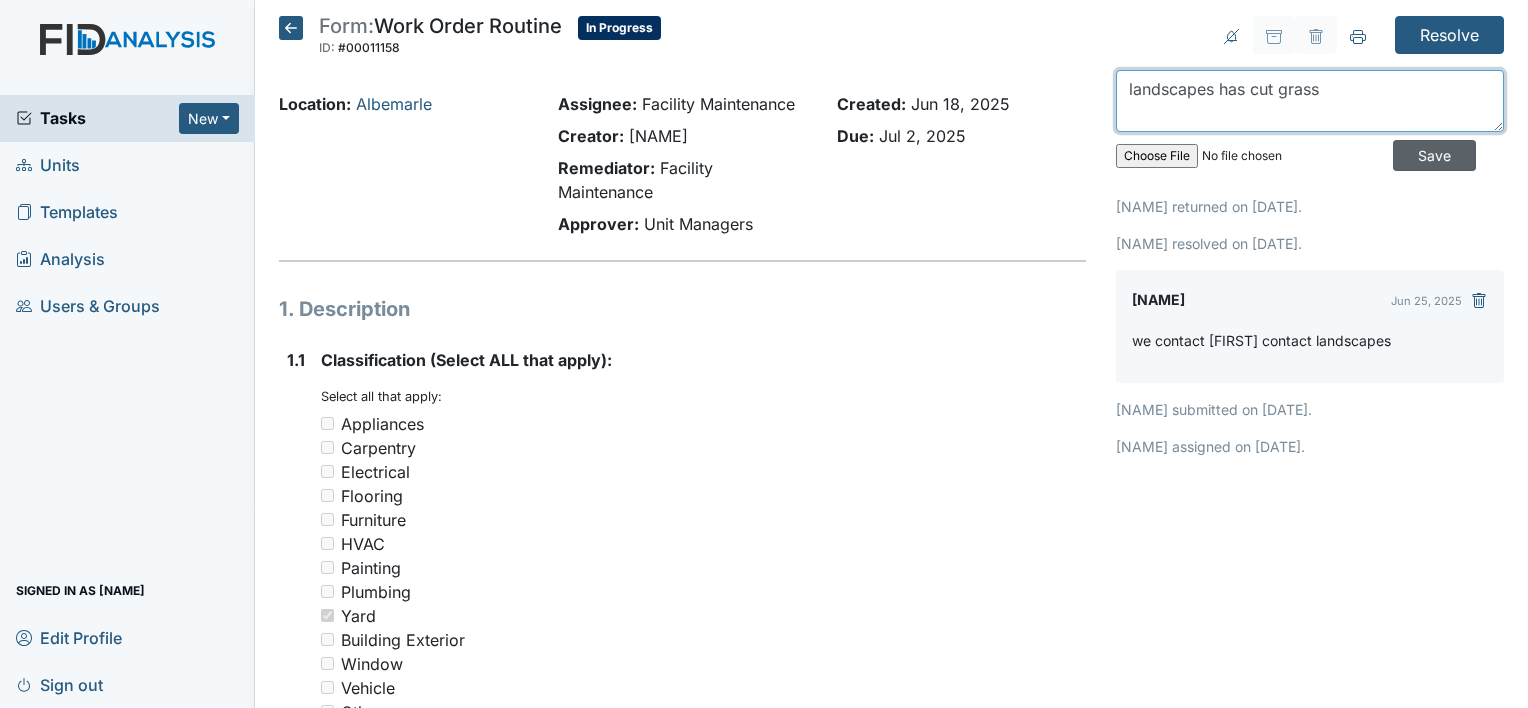 type on "landscapes has cut grass" 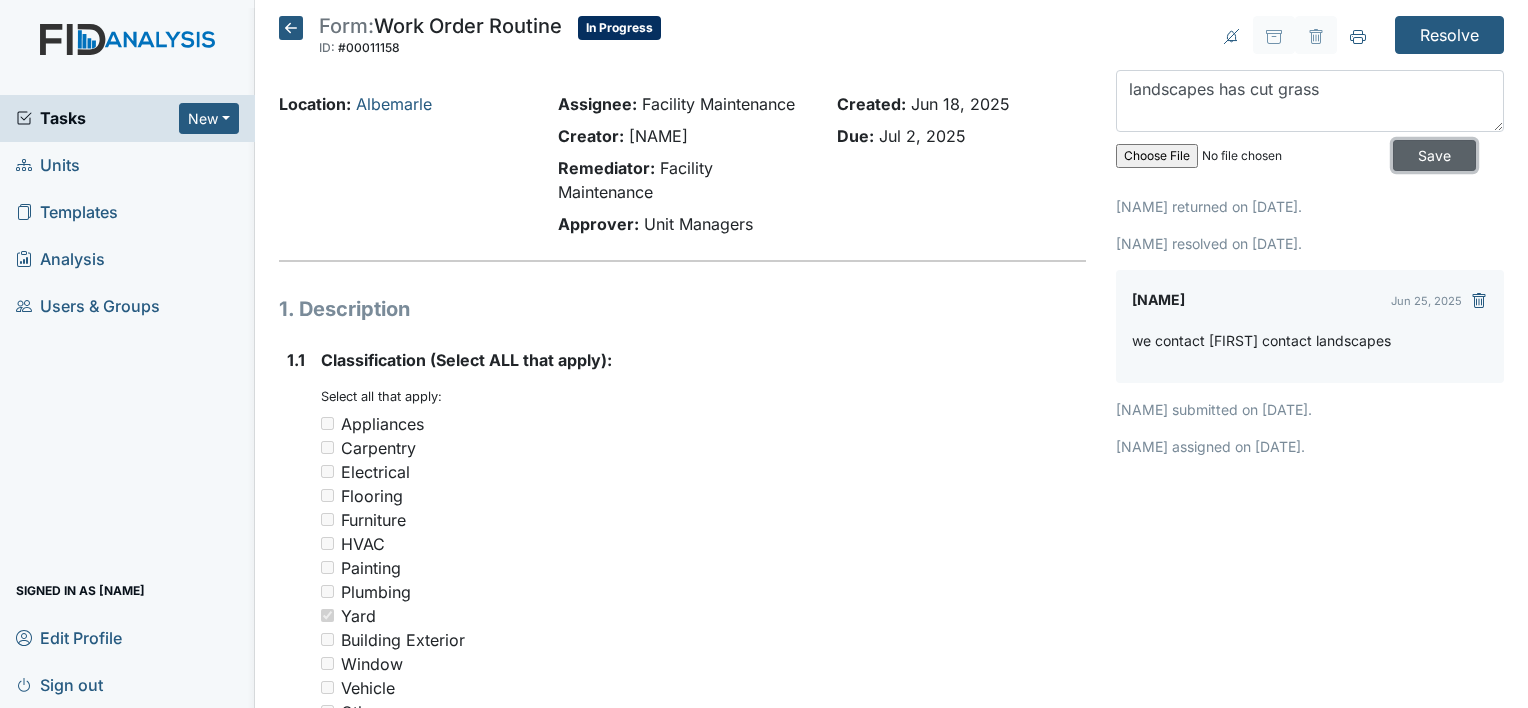 click on "Save" at bounding box center [1434, 155] 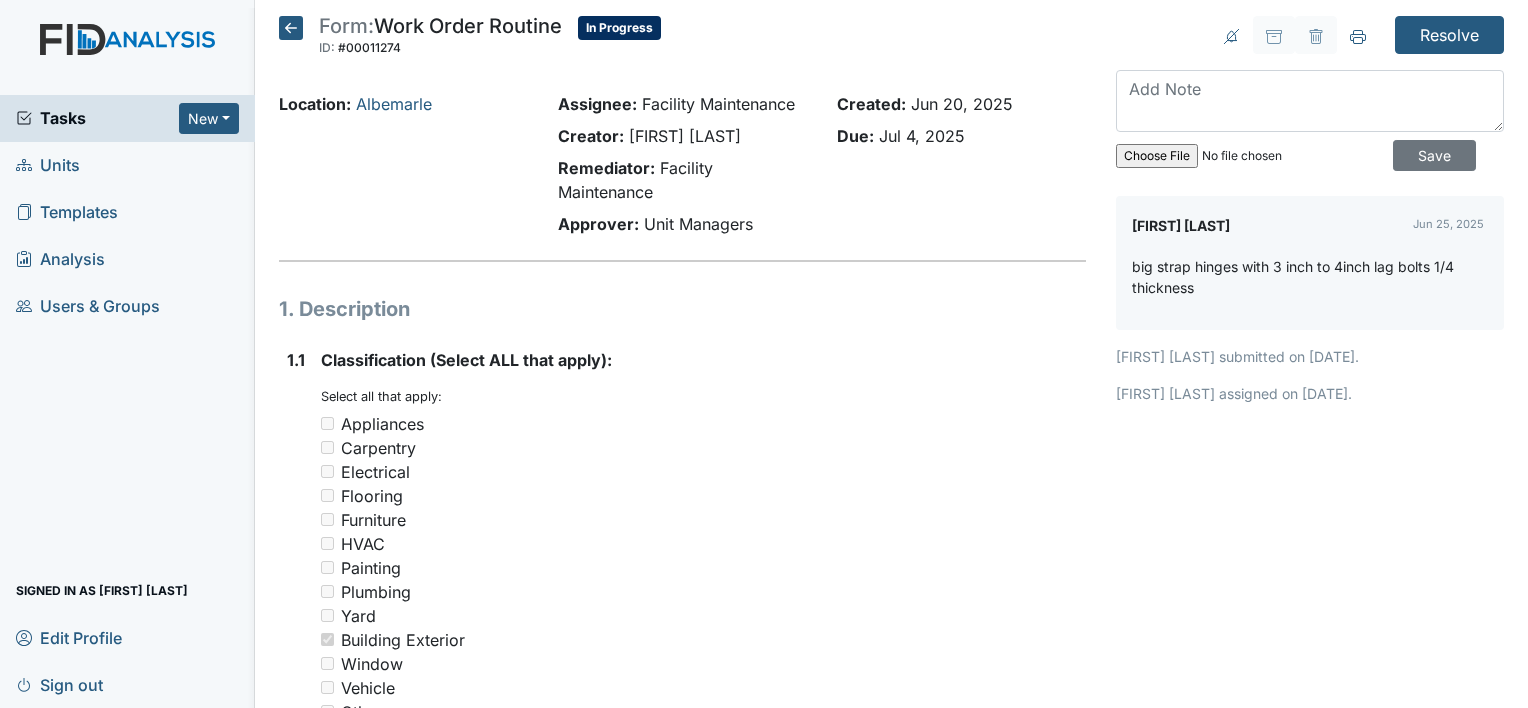 scroll, scrollTop: 0, scrollLeft: 0, axis: both 